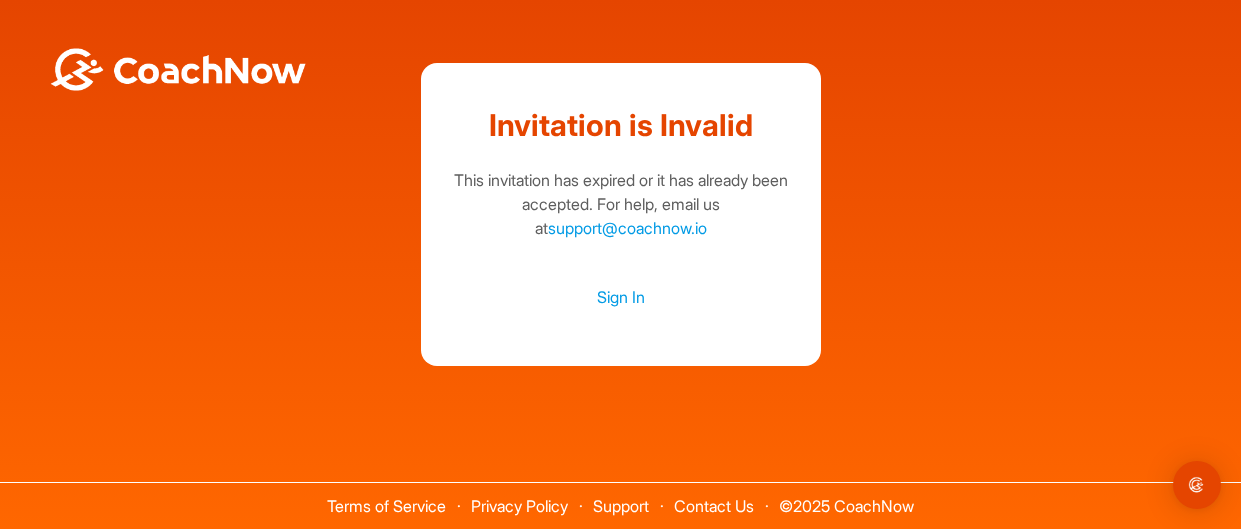 scroll, scrollTop: 0, scrollLeft: 0, axis: both 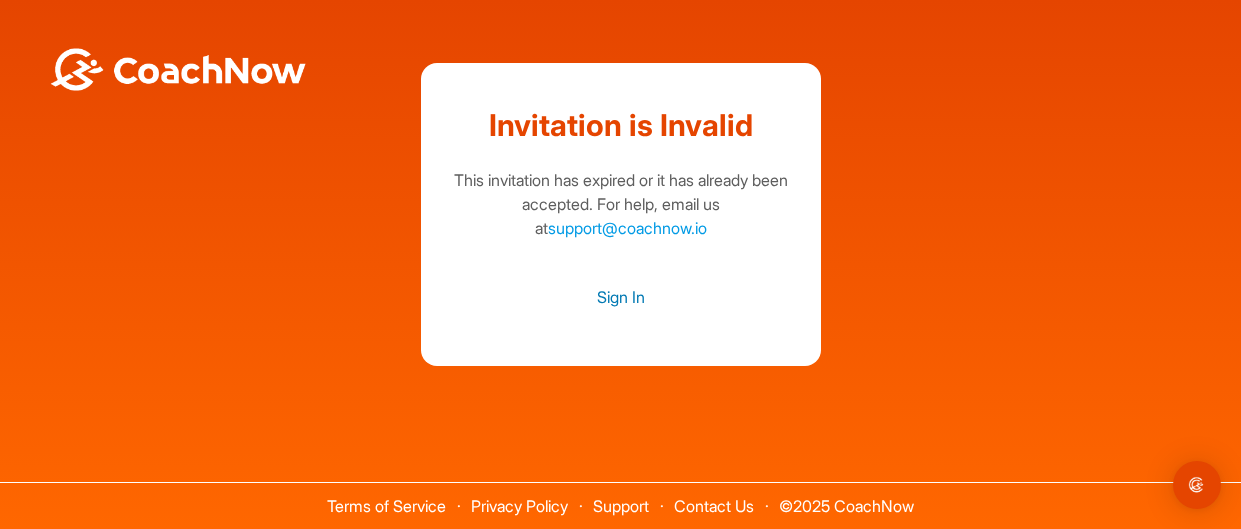 click on "Sign In" at bounding box center (621, 297) 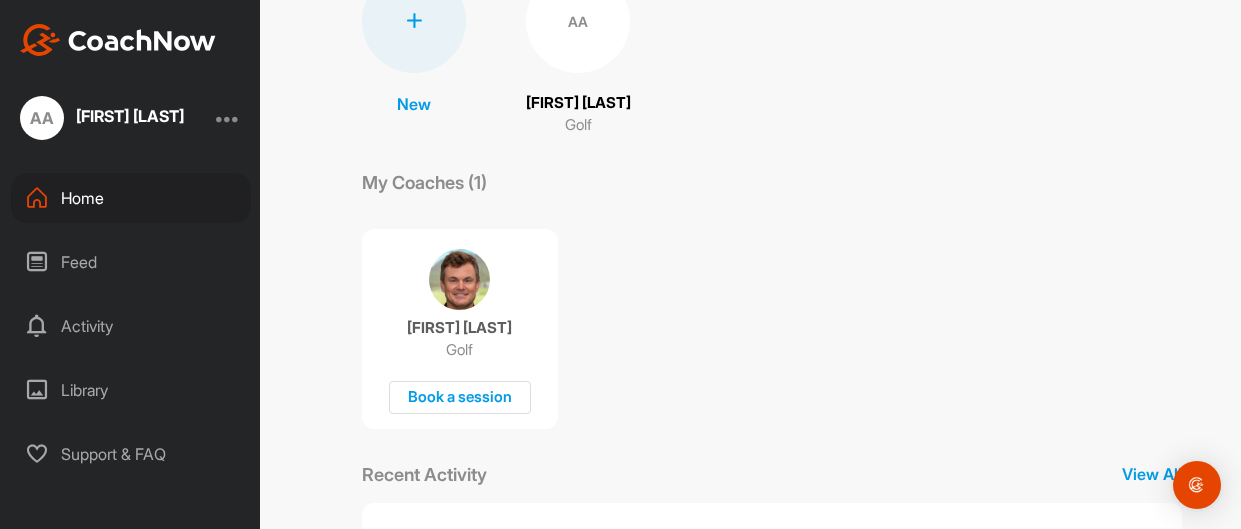scroll, scrollTop: 188, scrollLeft: 0, axis: vertical 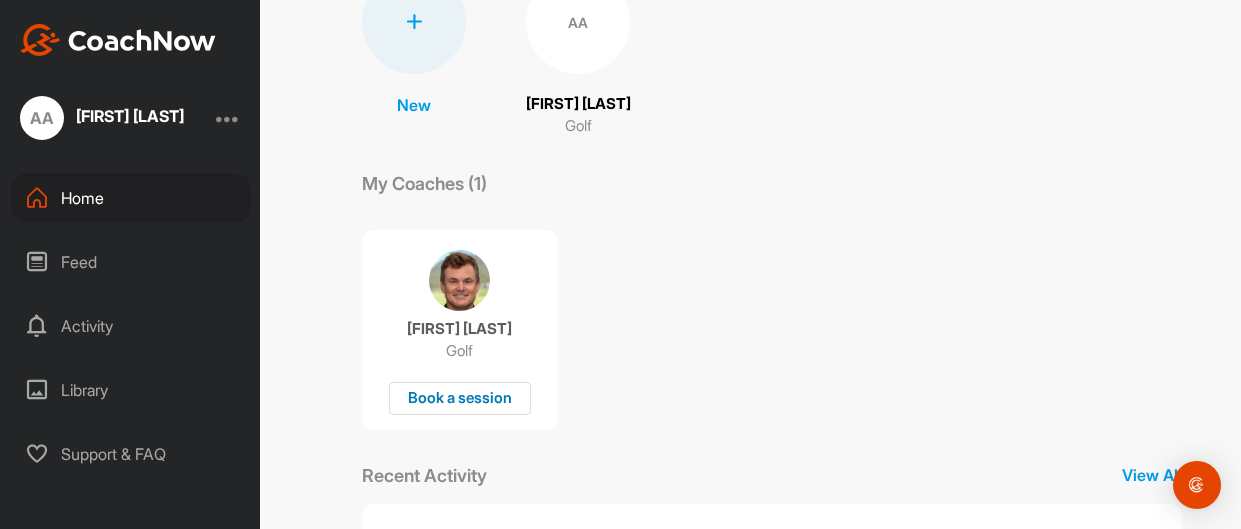 click on "Book a session" at bounding box center [460, 398] 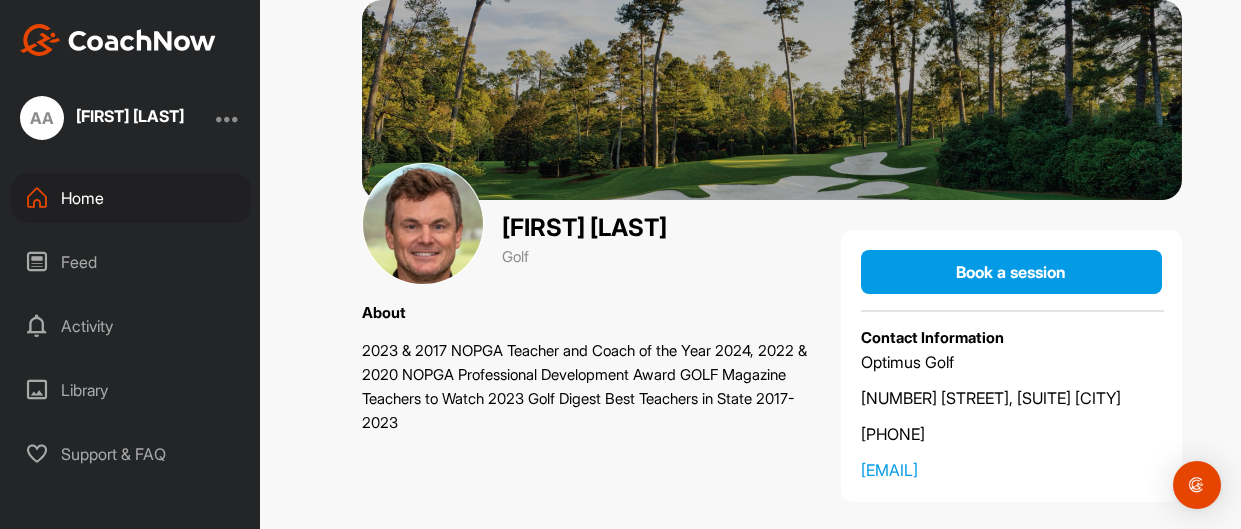 scroll, scrollTop: 58, scrollLeft: 0, axis: vertical 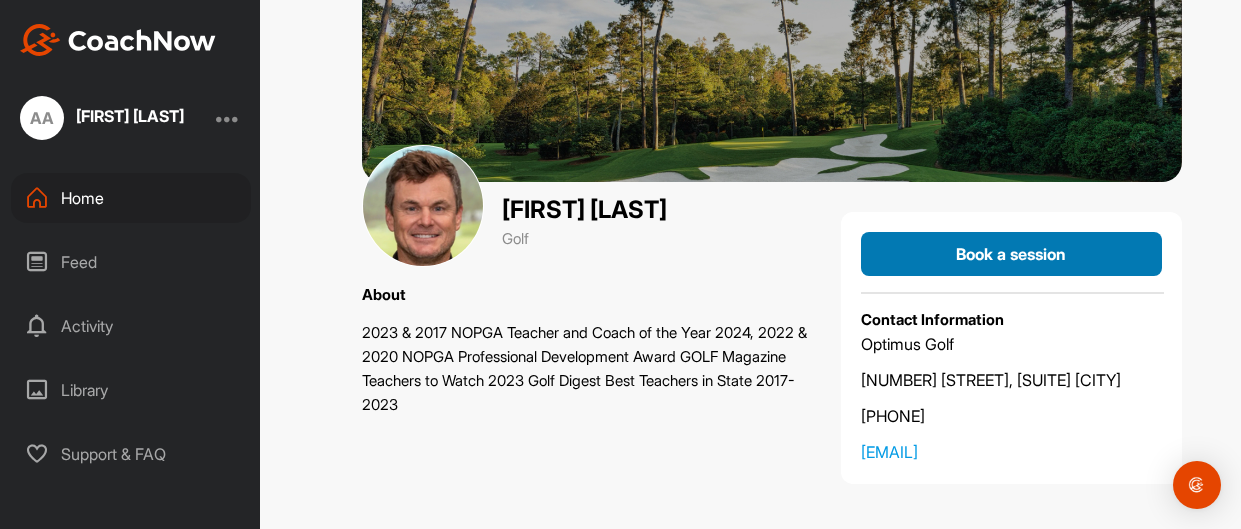 click on "Book a session" at bounding box center [1011, 254] 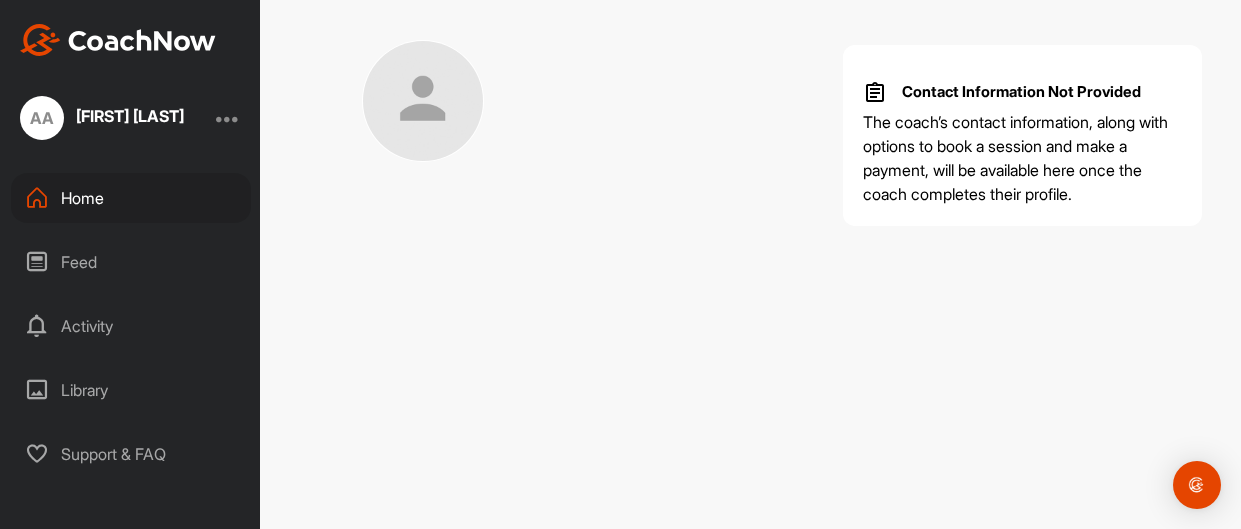 scroll, scrollTop: 0, scrollLeft: 0, axis: both 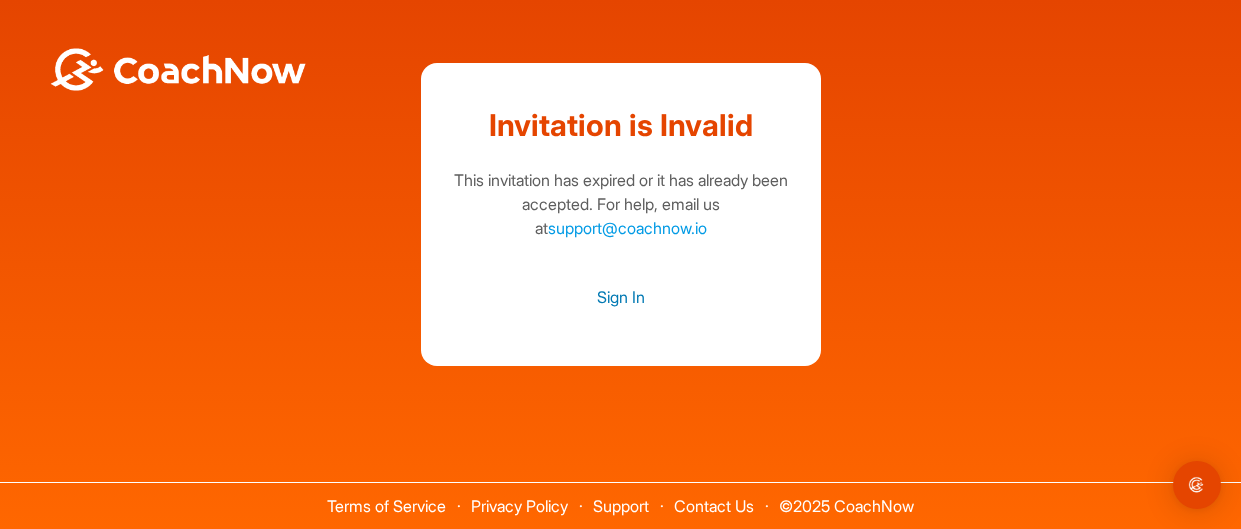 click on "Sign In" at bounding box center (621, 297) 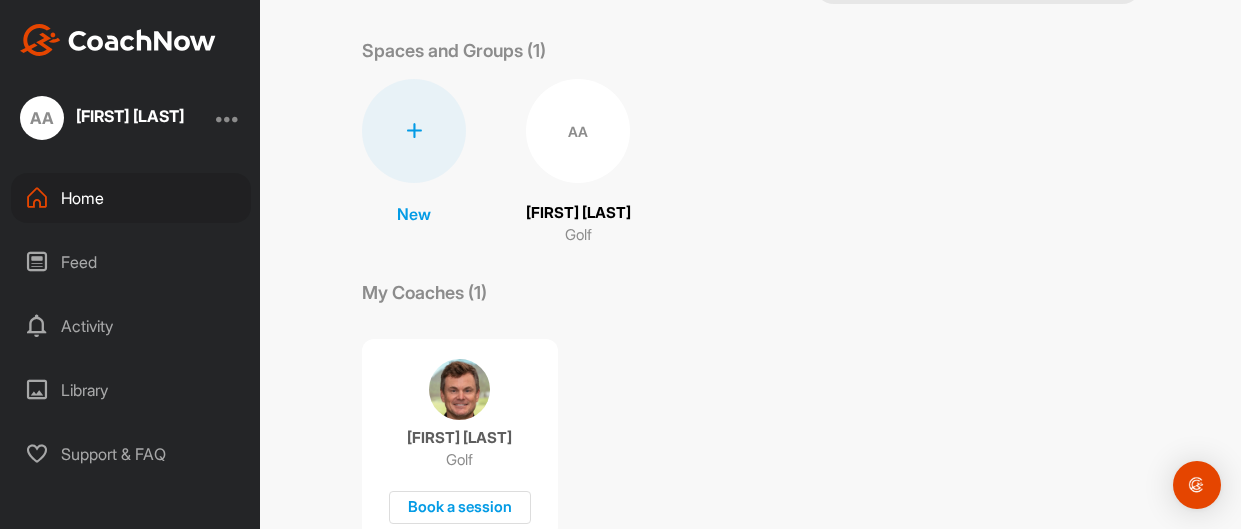 scroll, scrollTop: 83, scrollLeft: 0, axis: vertical 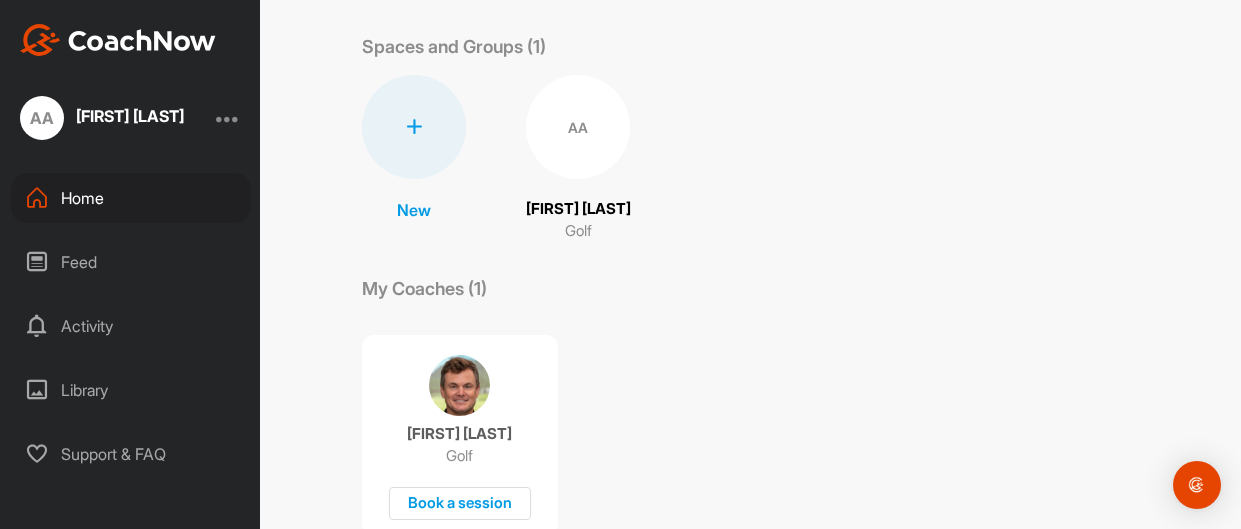 click on "AA" at bounding box center (578, 127) 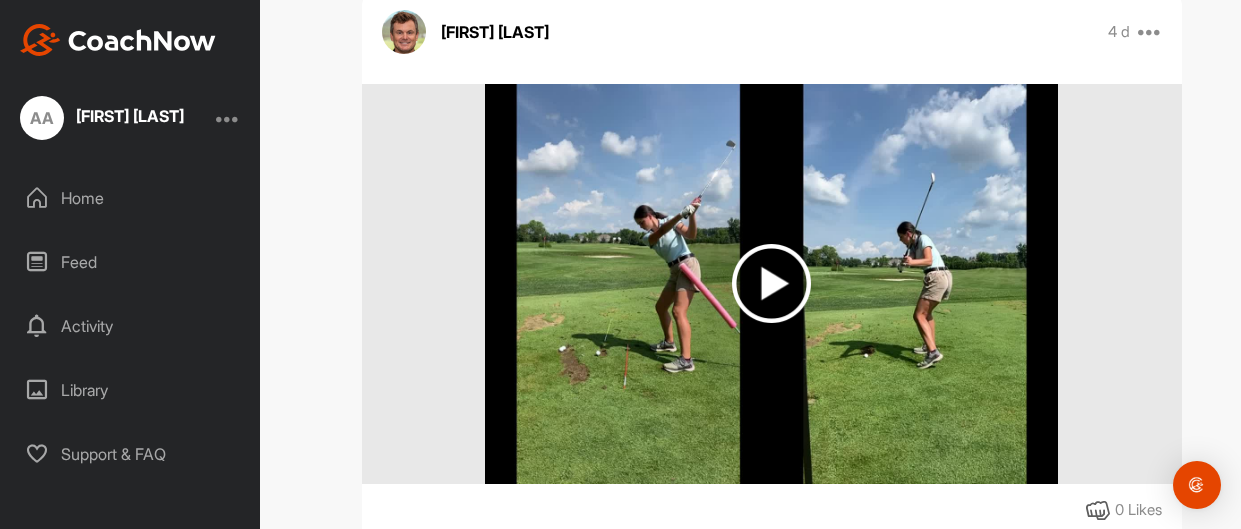 scroll, scrollTop: 2324, scrollLeft: 0, axis: vertical 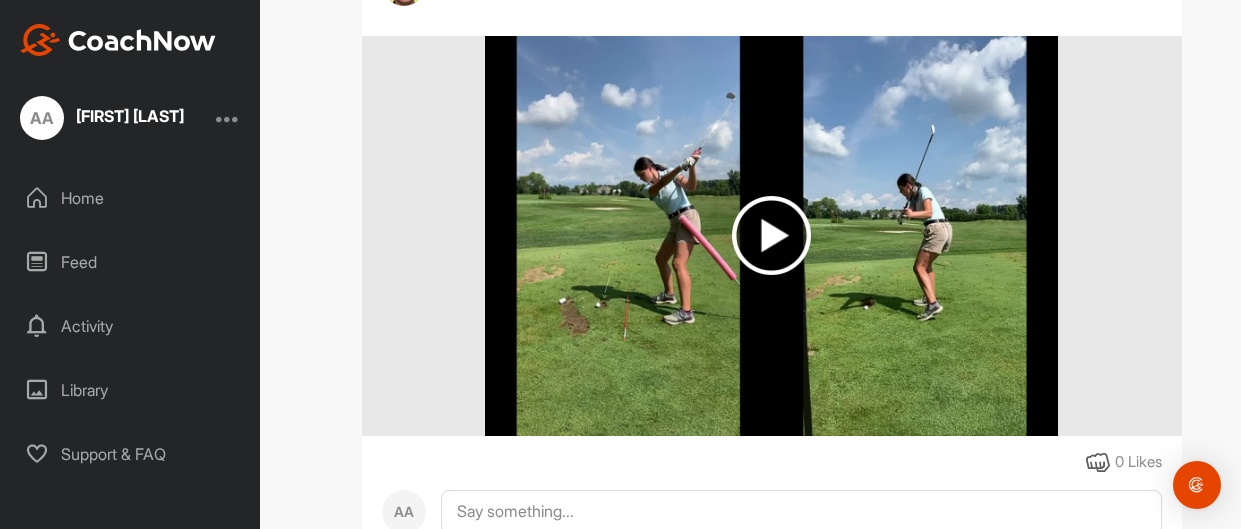 click at bounding box center [771, 235] 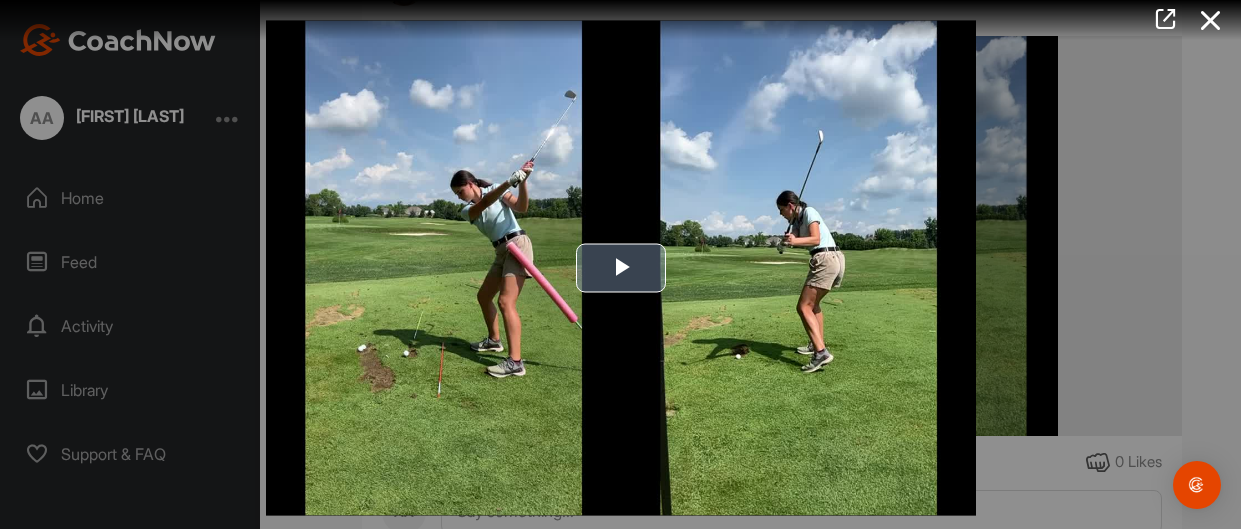 click at bounding box center (621, 268) 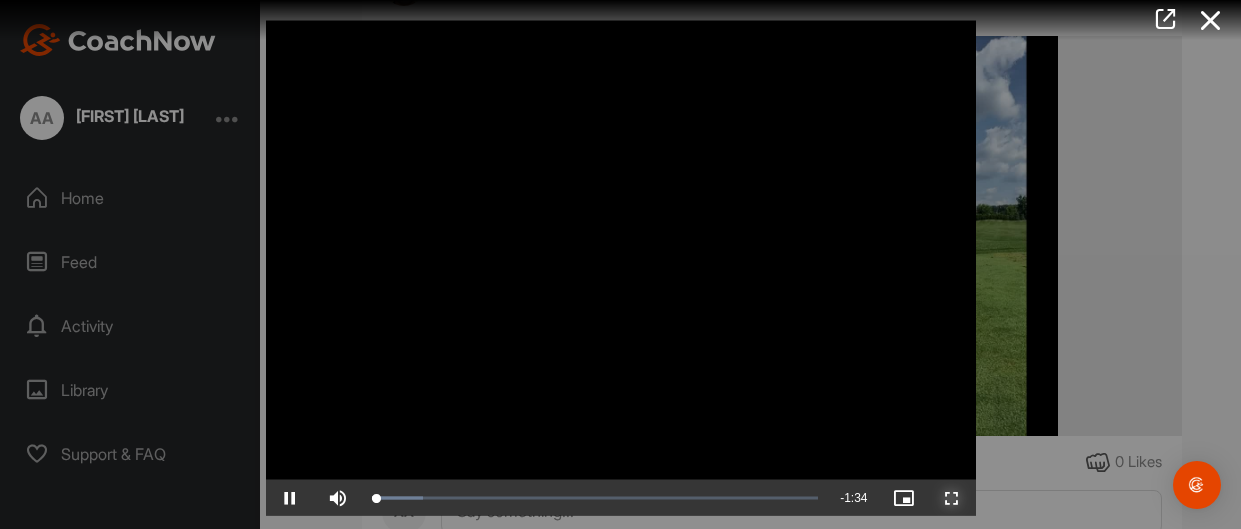 drag, startPoint x: 950, startPoint y: 496, endPoint x: 953, endPoint y: 619, distance: 123.03658 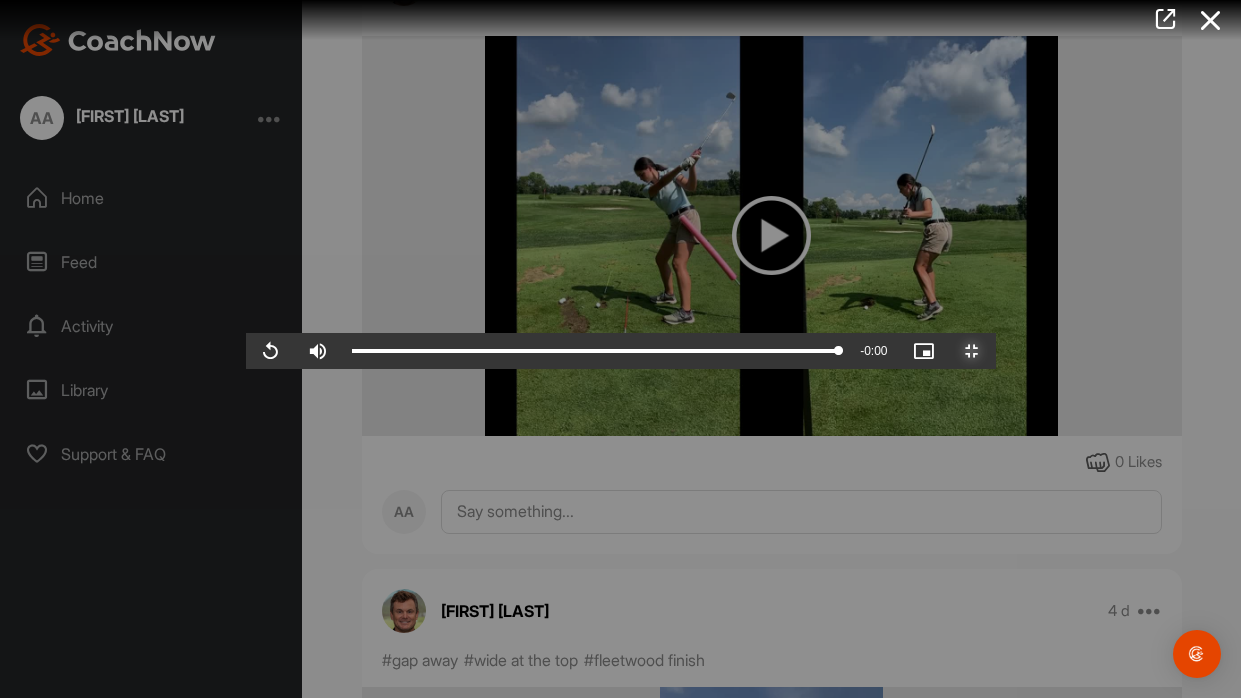 click at bounding box center (972, 351) 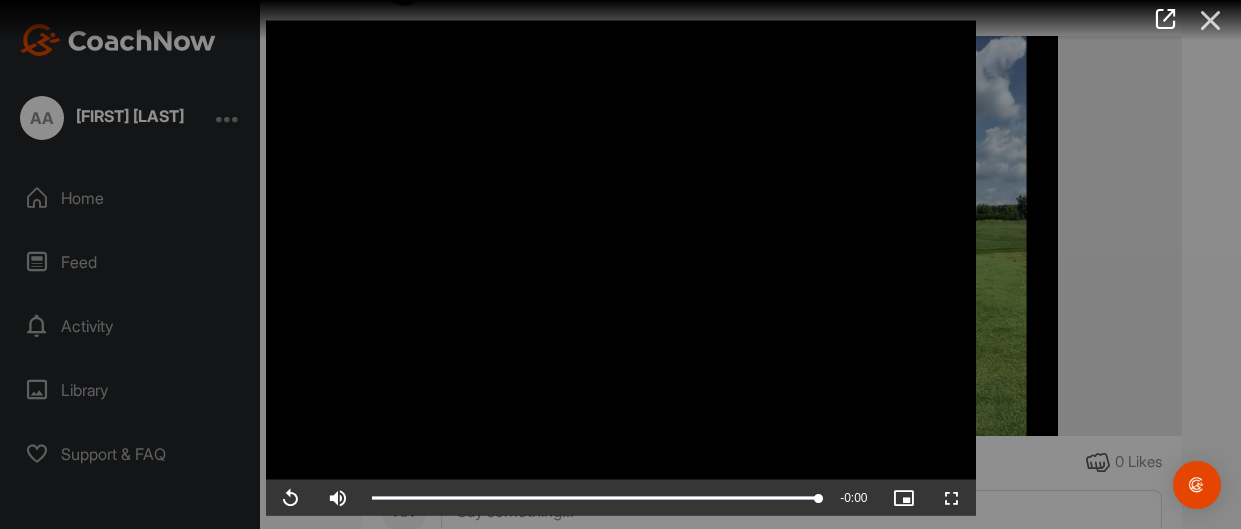 click at bounding box center [1211, 20] 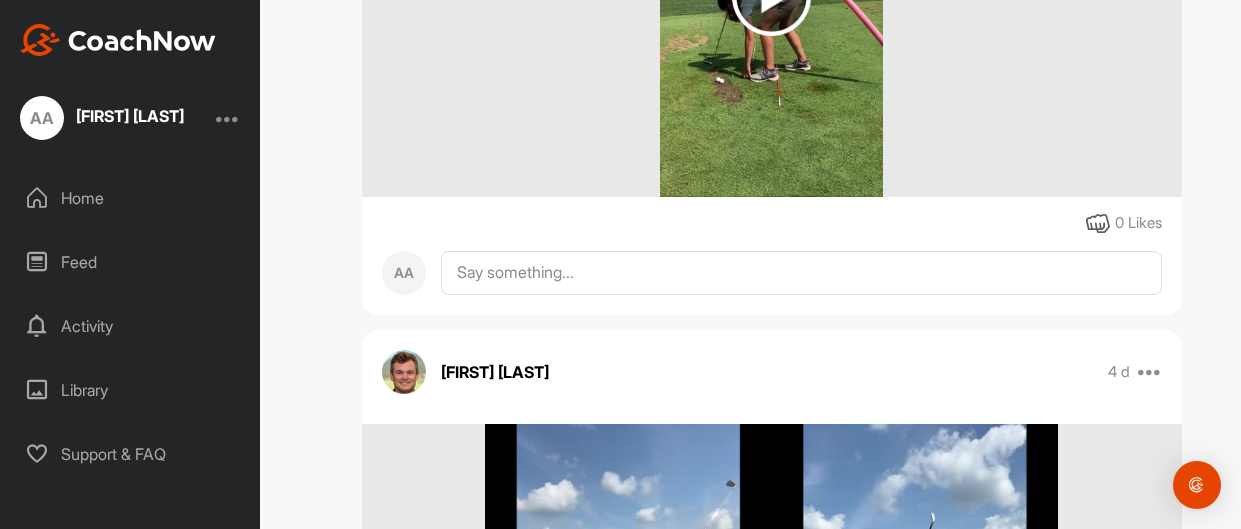 scroll, scrollTop: 1578, scrollLeft: 0, axis: vertical 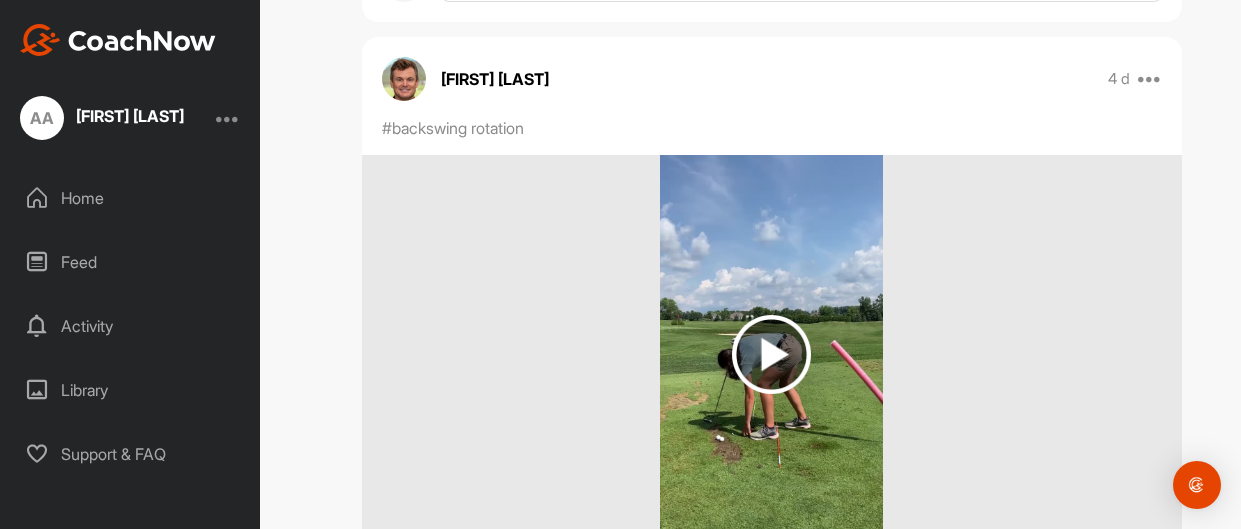 click at bounding box center (771, 354) 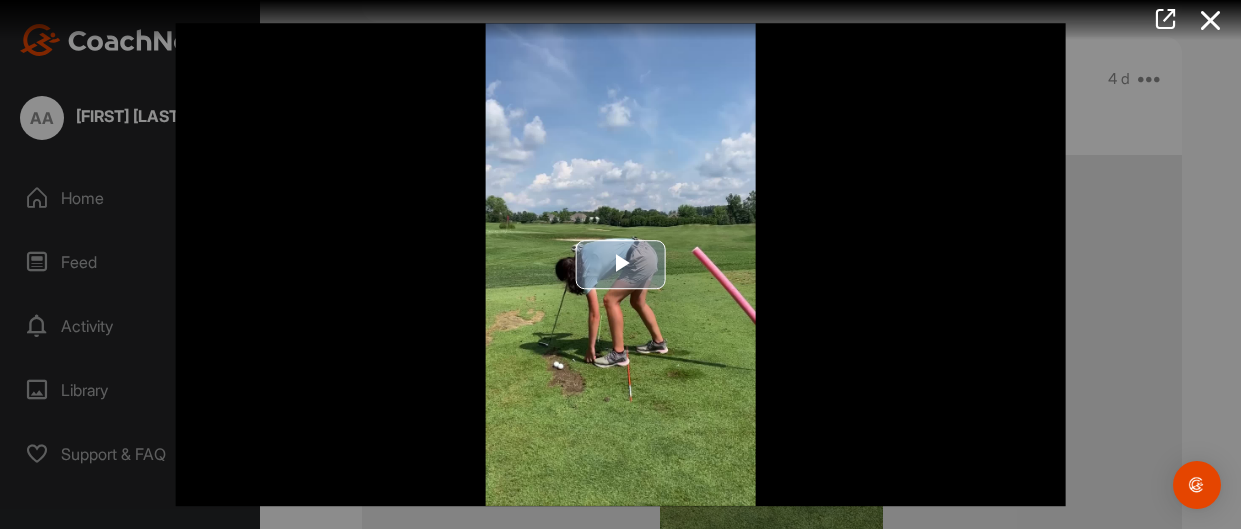 click at bounding box center (621, 264) 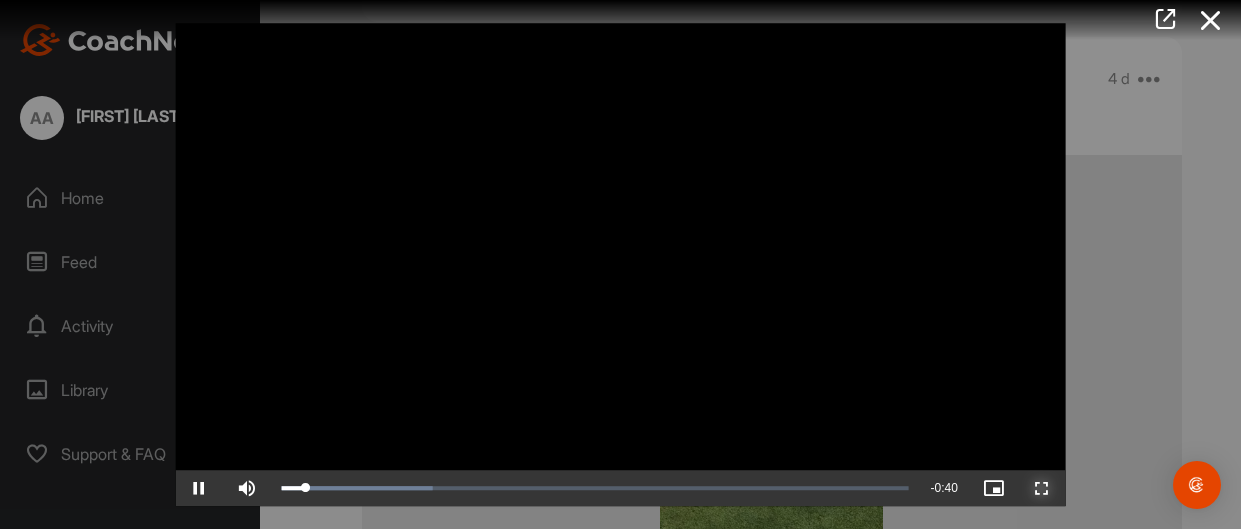 click at bounding box center (1042, 488) 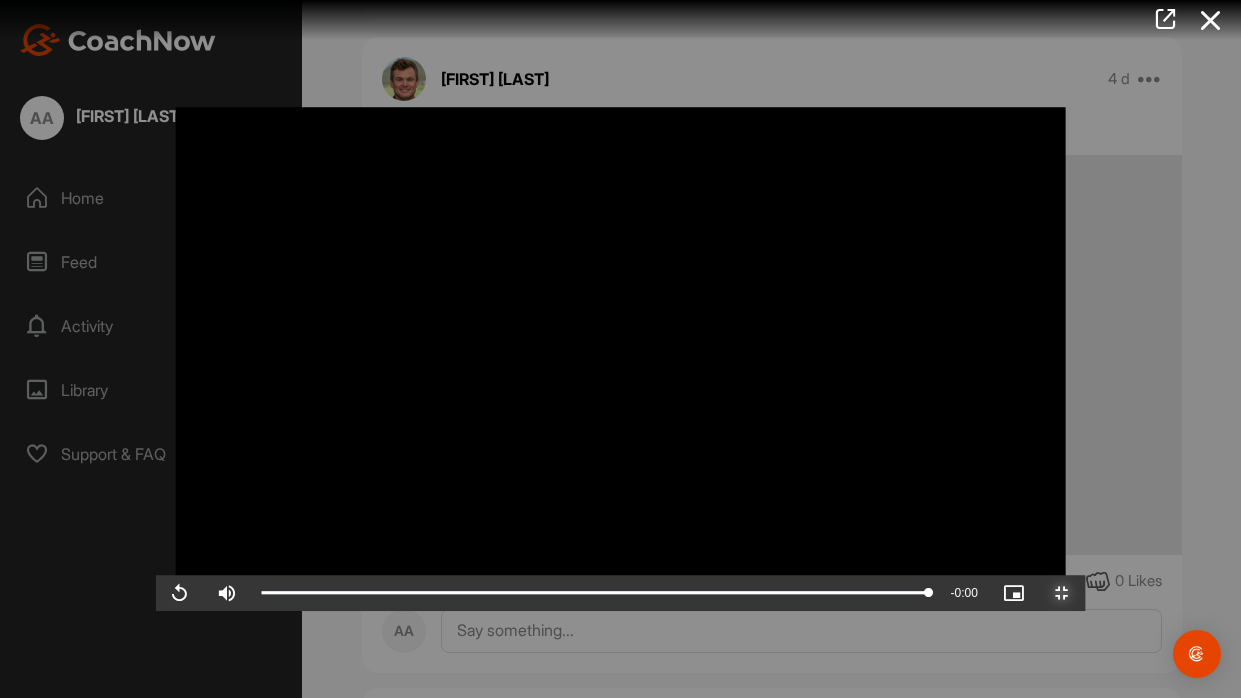 click at bounding box center (1062, 593) 